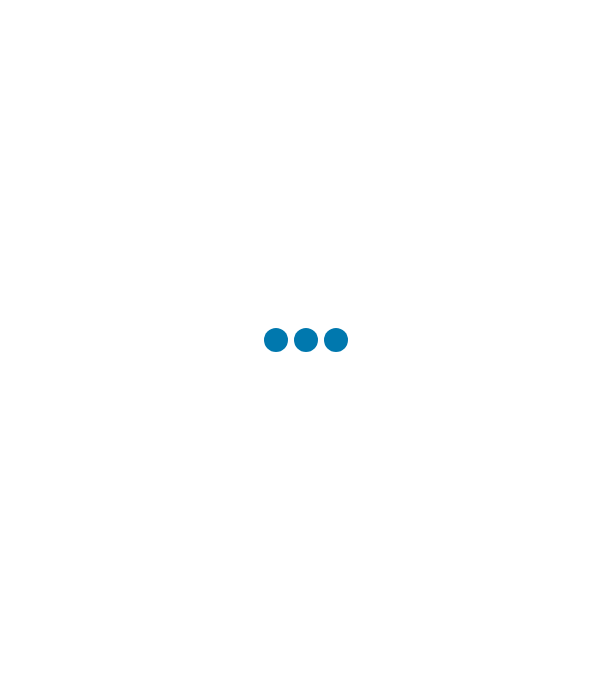scroll, scrollTop: 0, scrollLeft: 0, axis: both 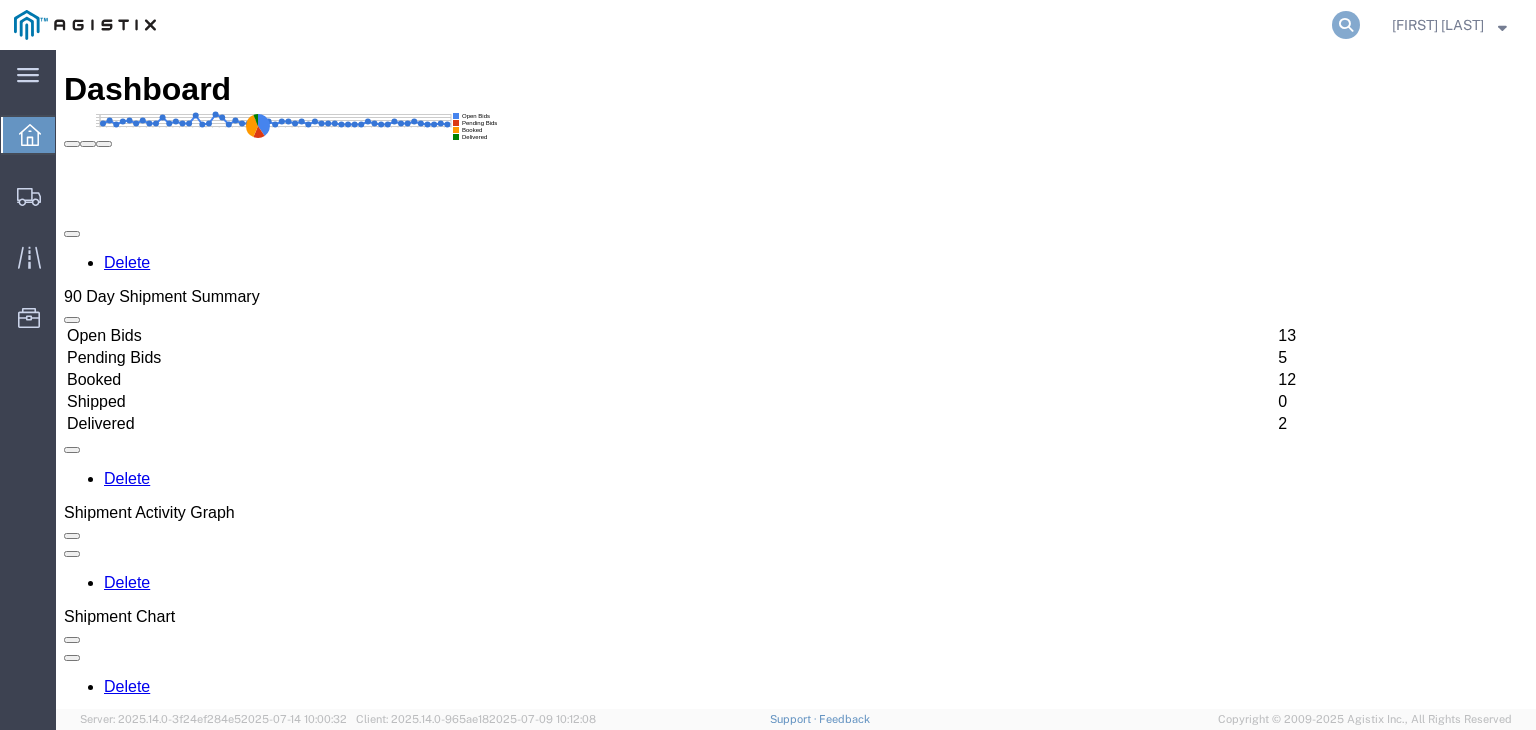 click 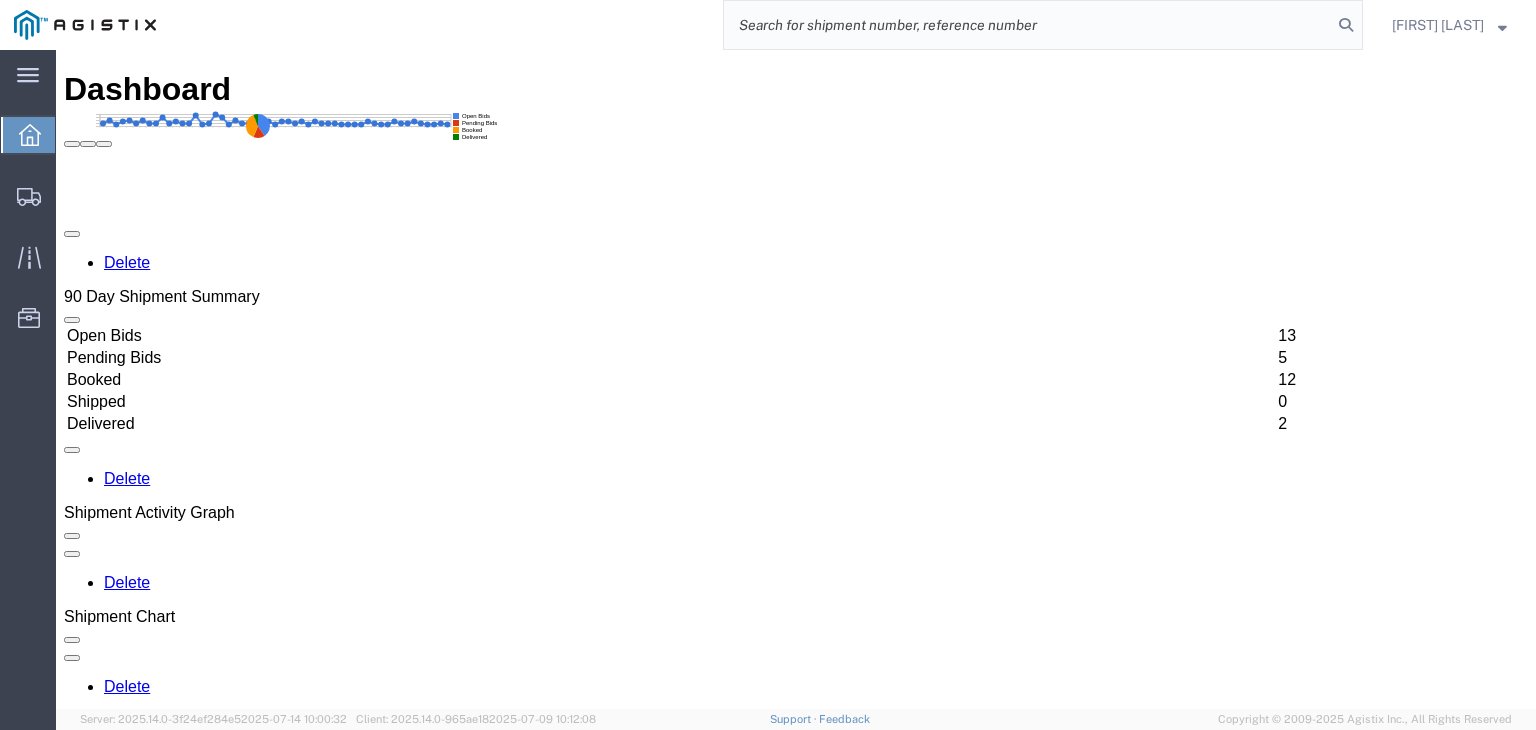 paste on "56180787" 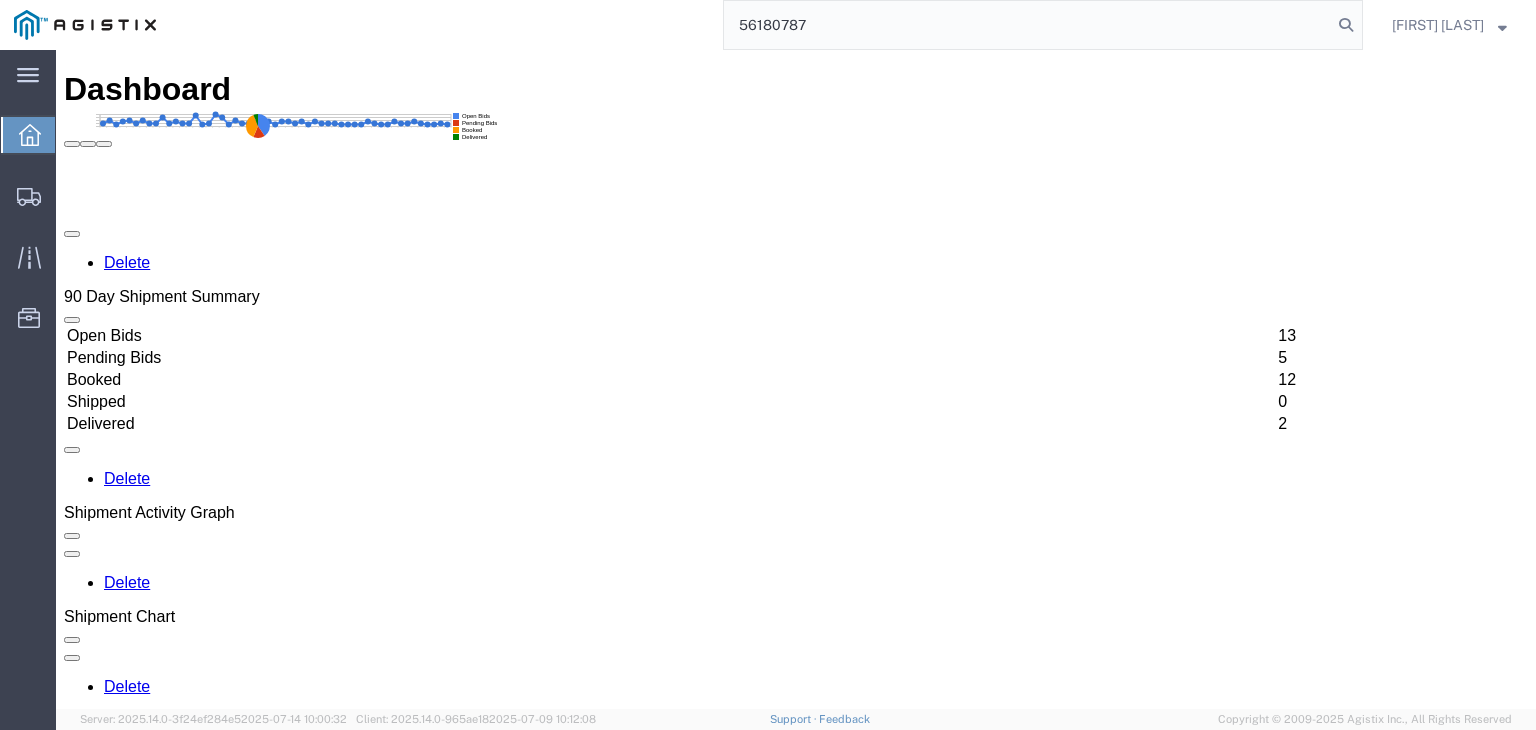 type on "56180787" 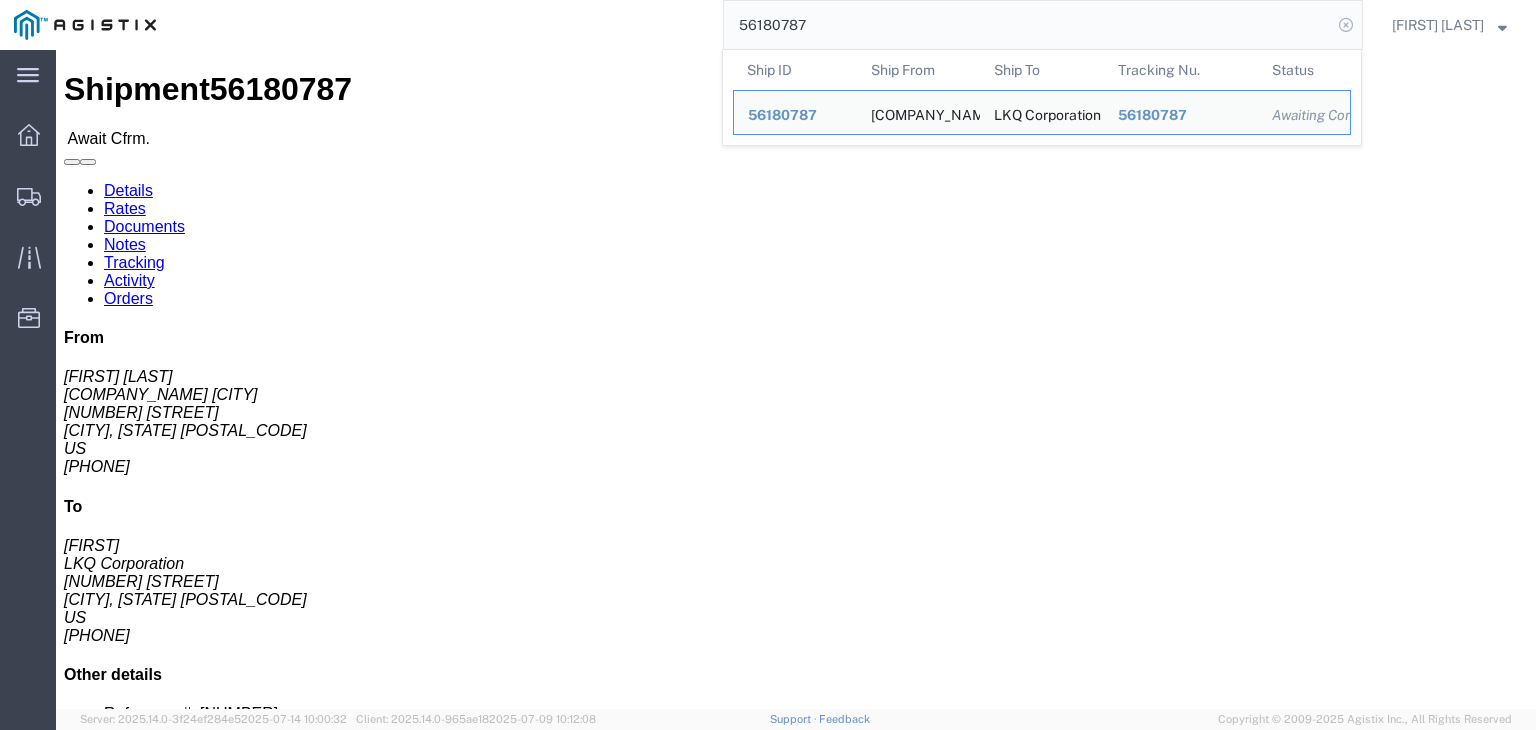click 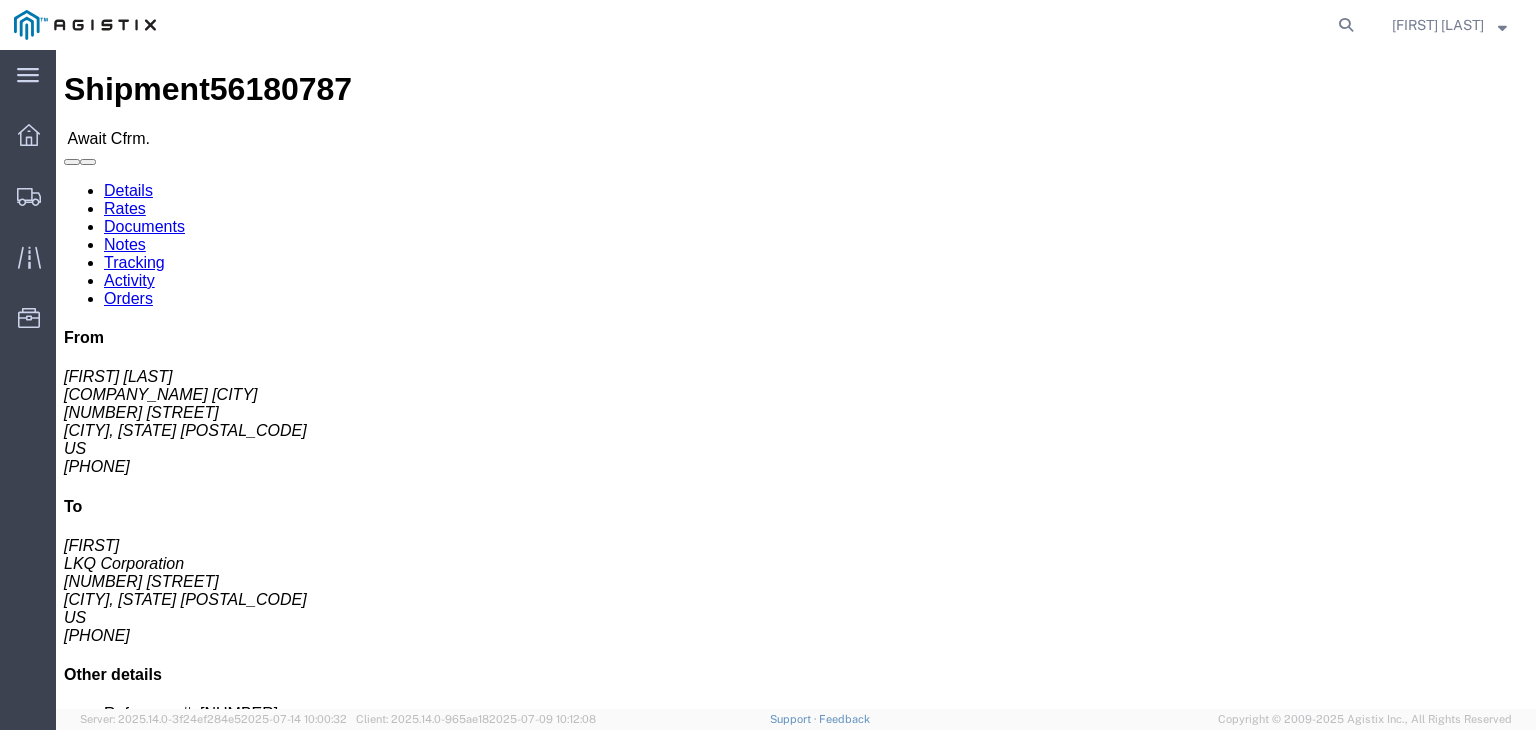 click on "Confirm" 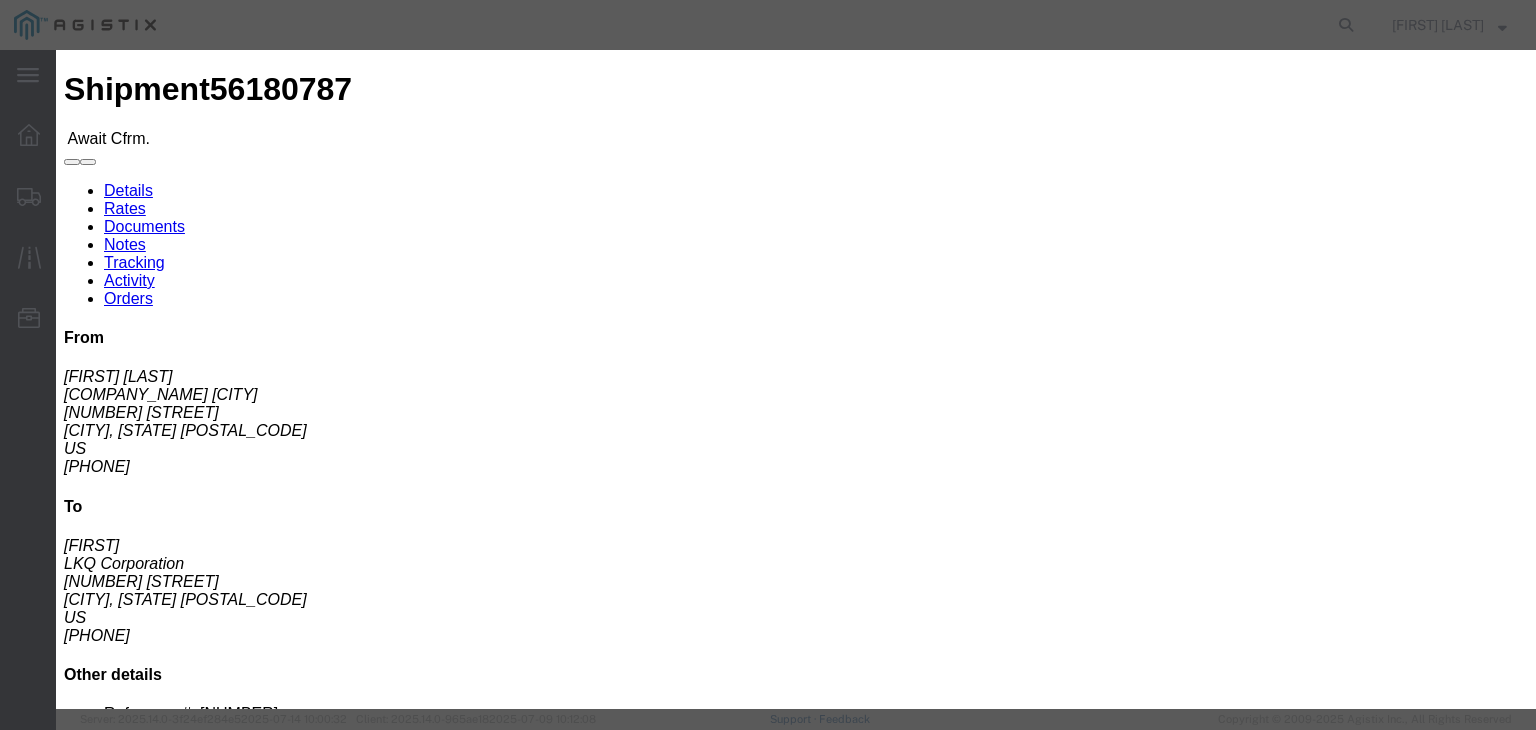 click 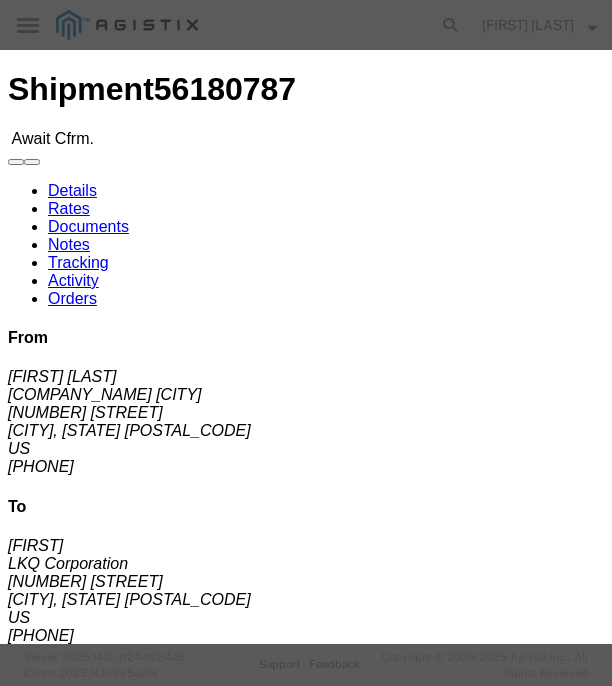 click 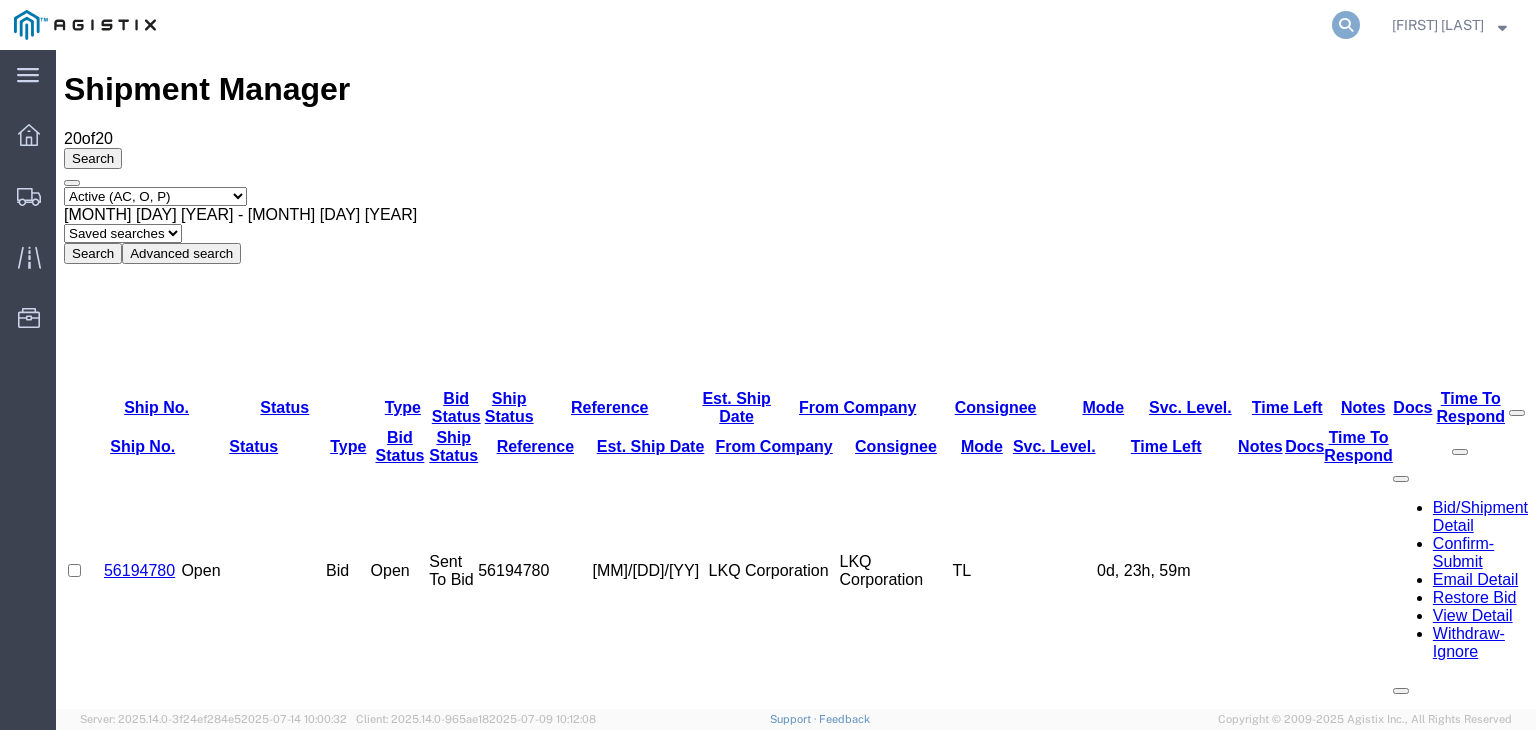 click 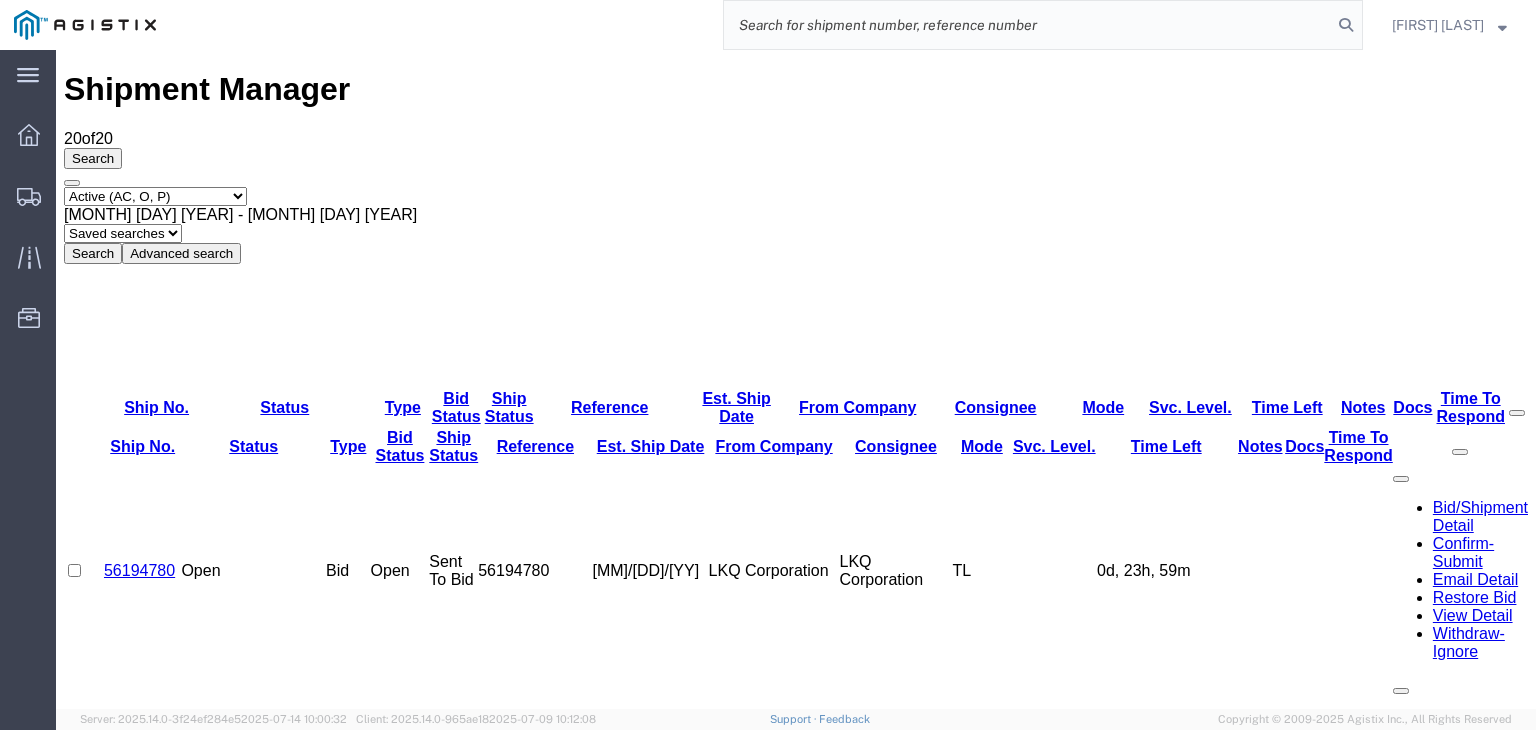 click 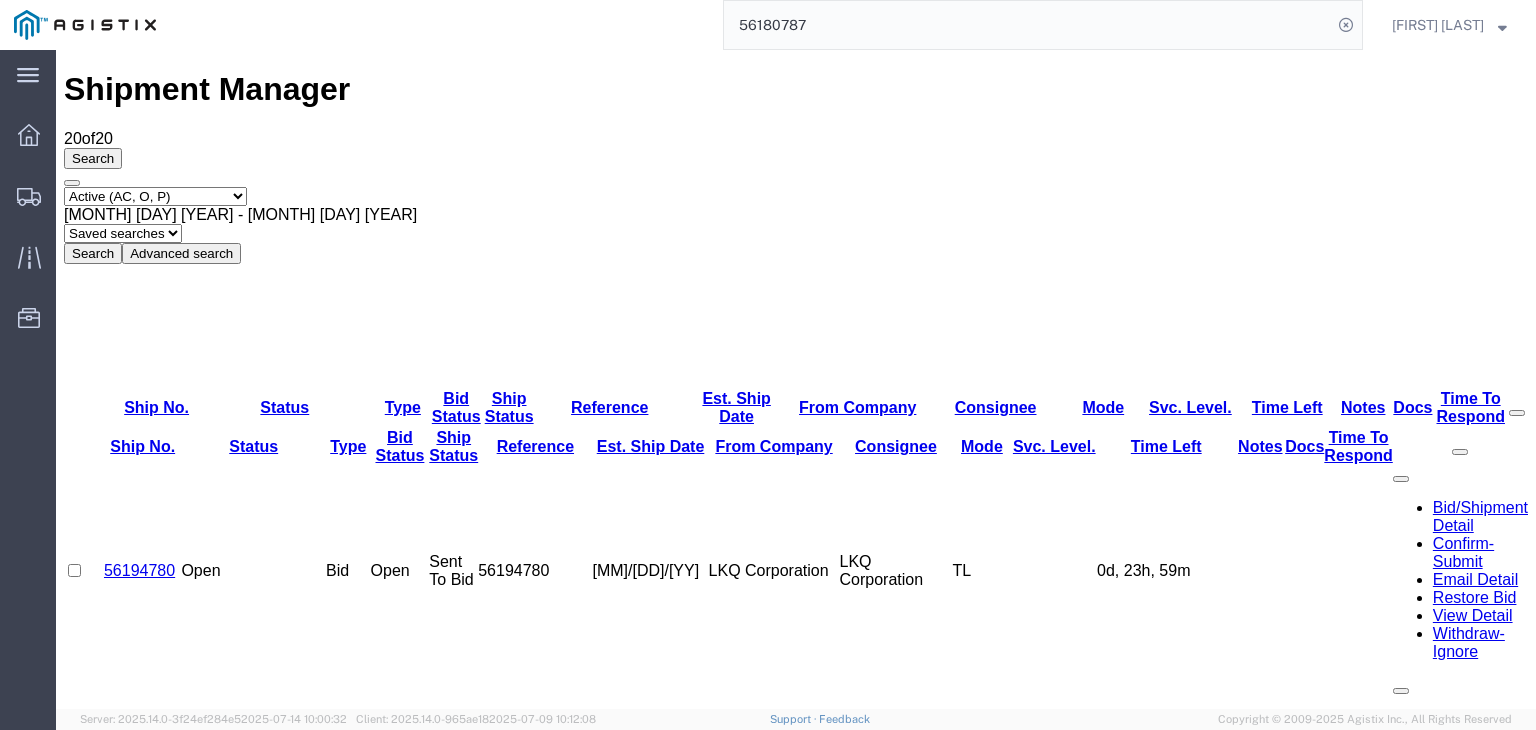 click on "56179108" at bounding box center (139, 1630) 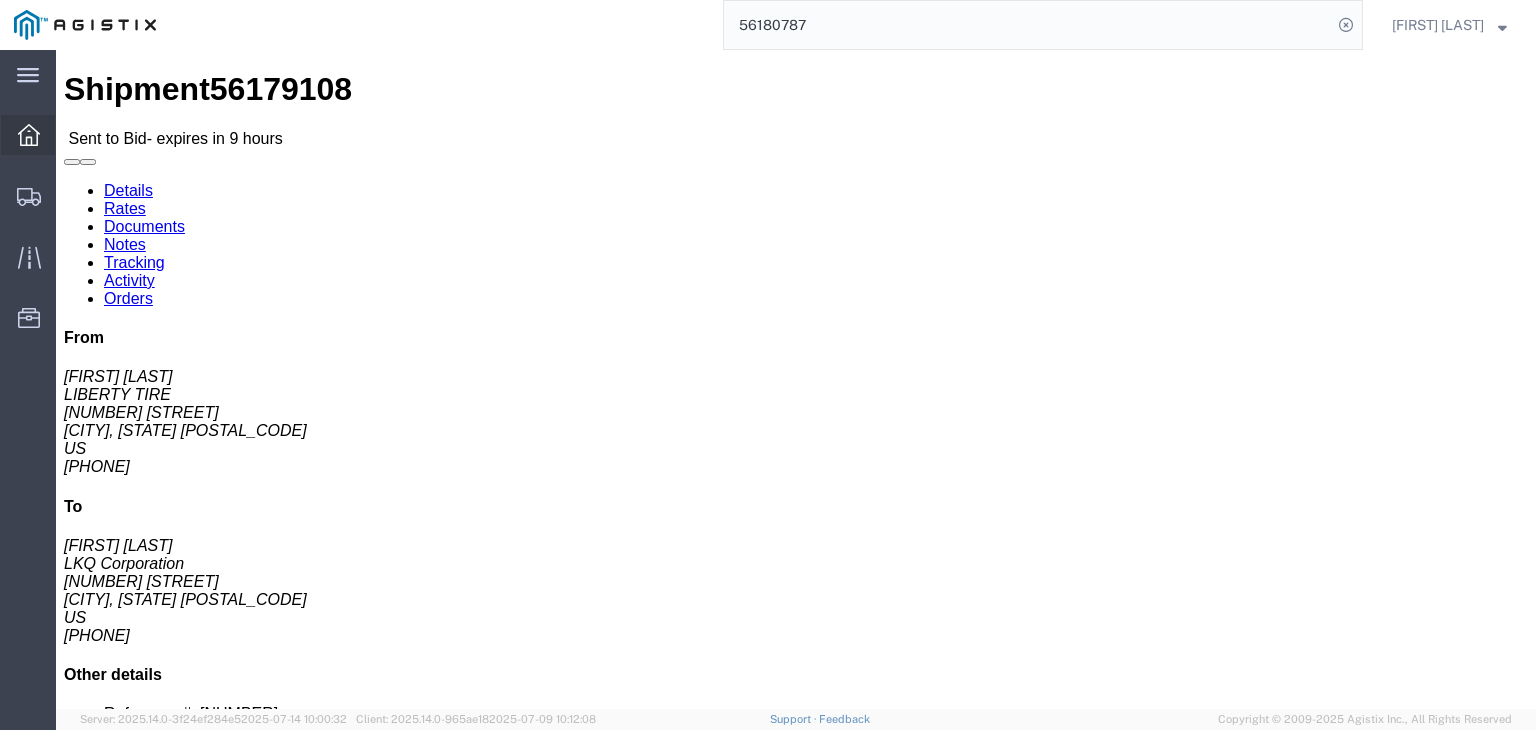 click 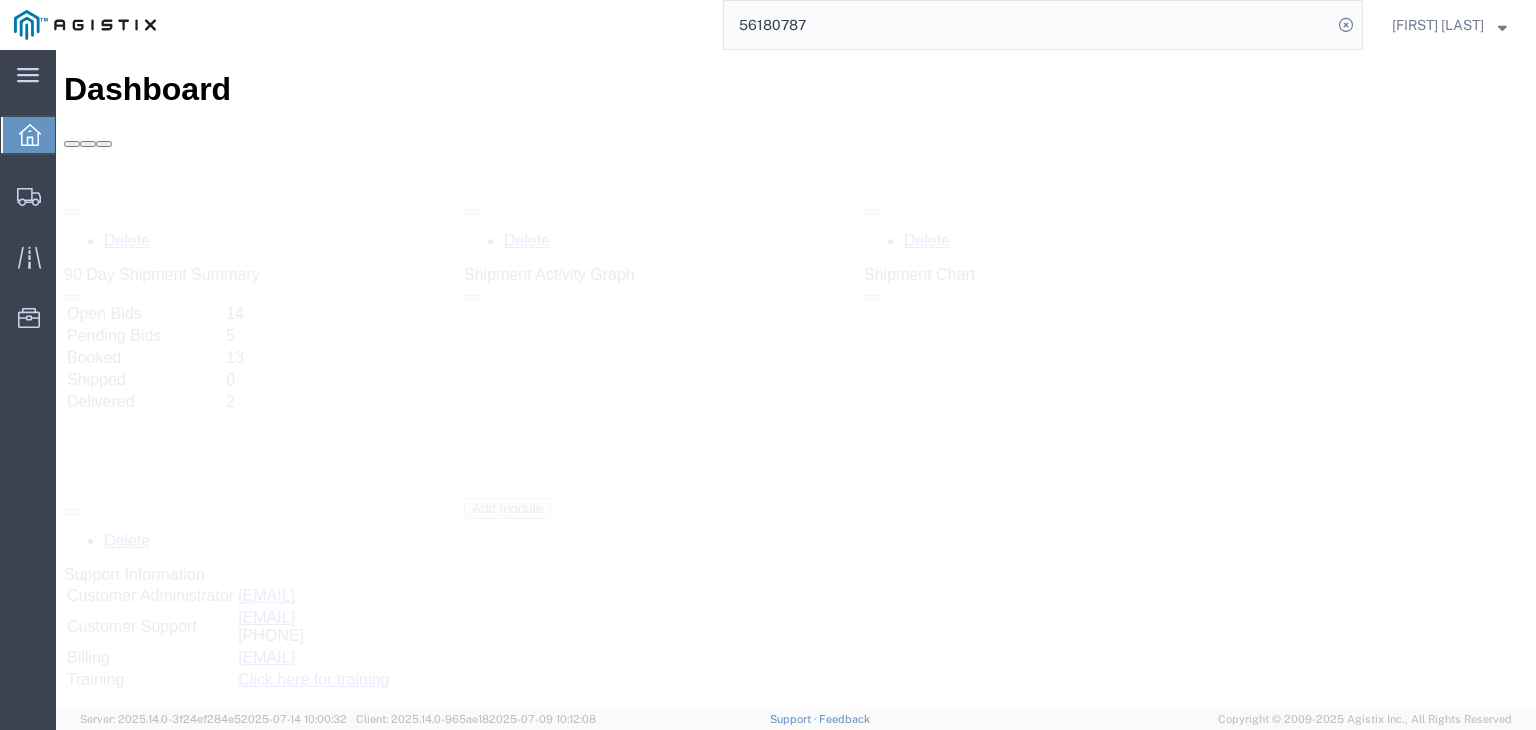 scroll, scrollTop: 0, scrollLeft: 0, axis: both 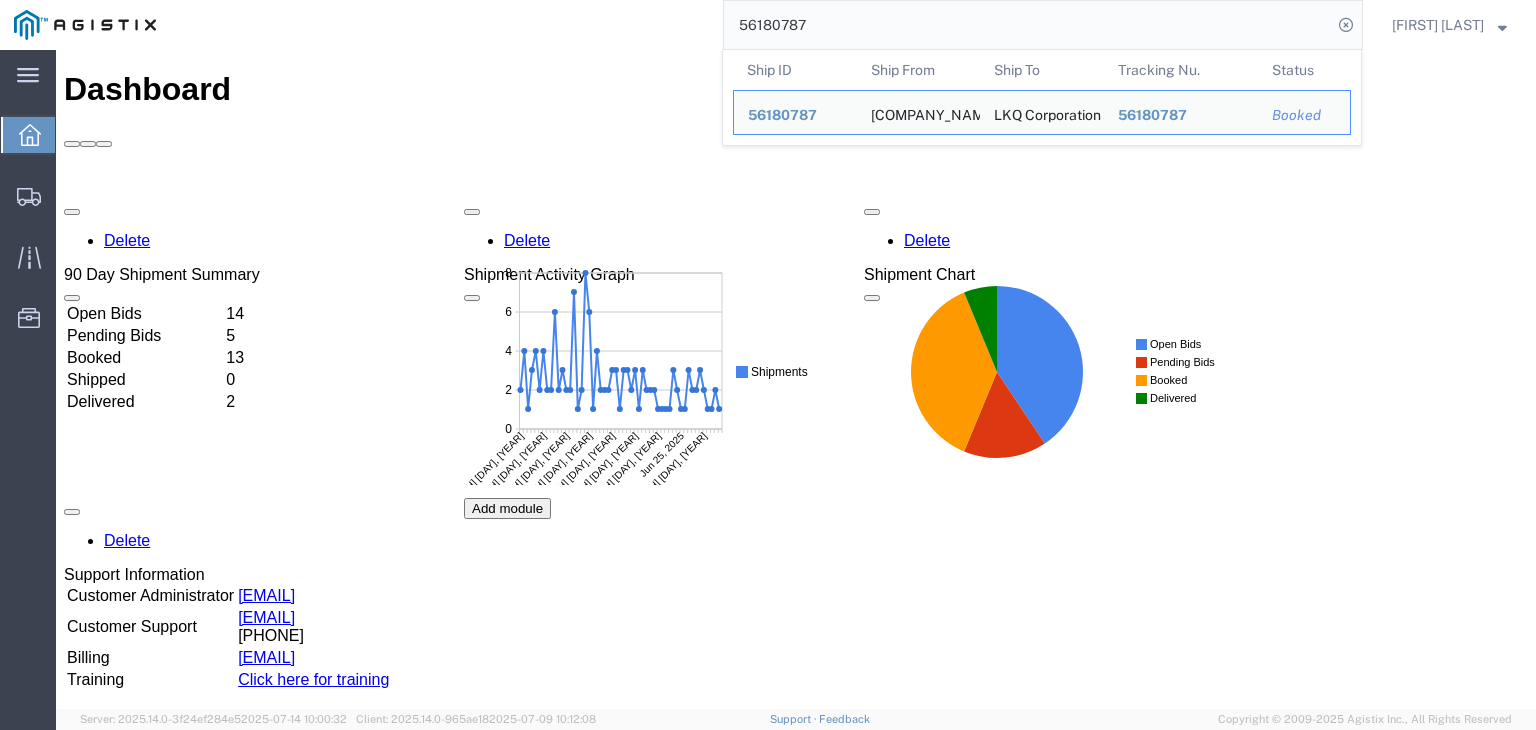 click on "56180787" 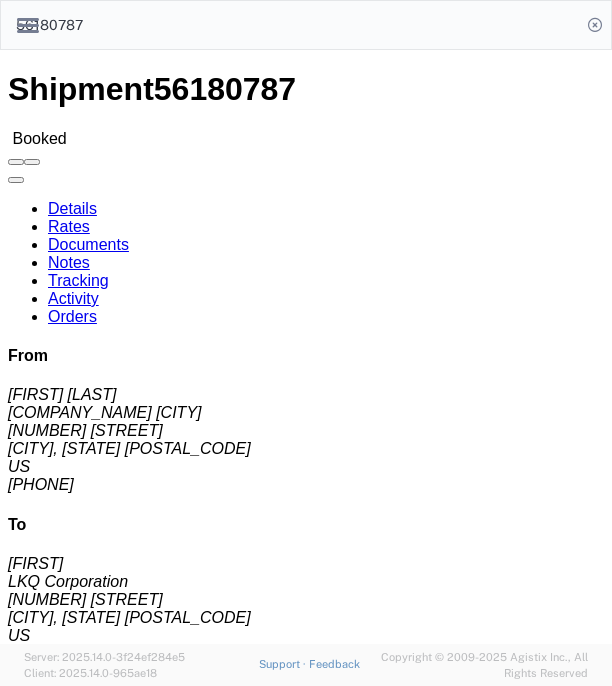 click on "56180787" 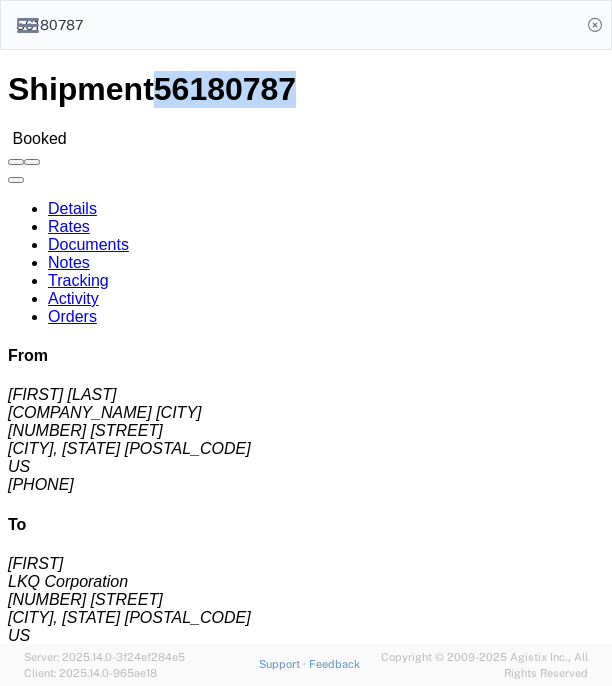 click on "56180787" 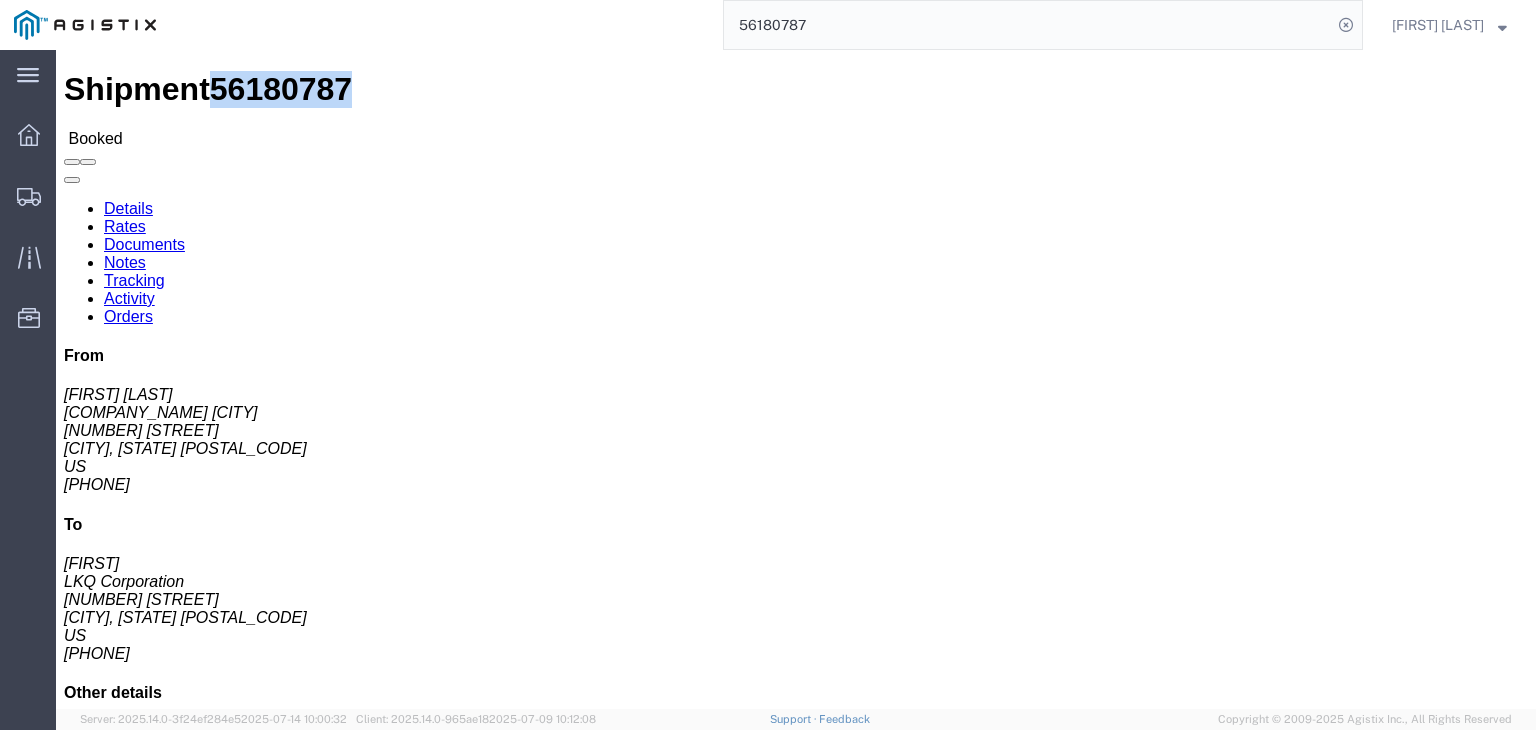 click on "Rates" 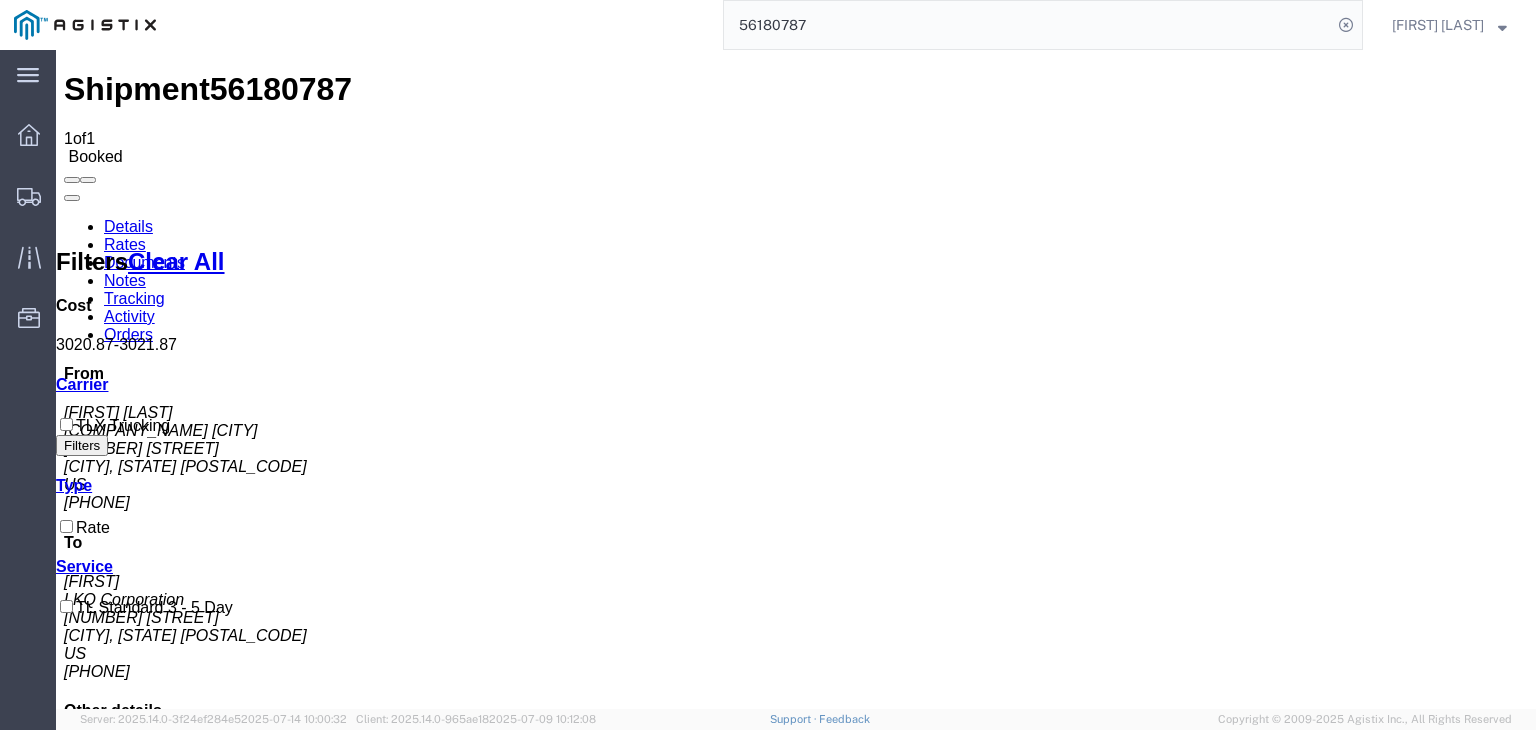 copy on "[NUMBER]" 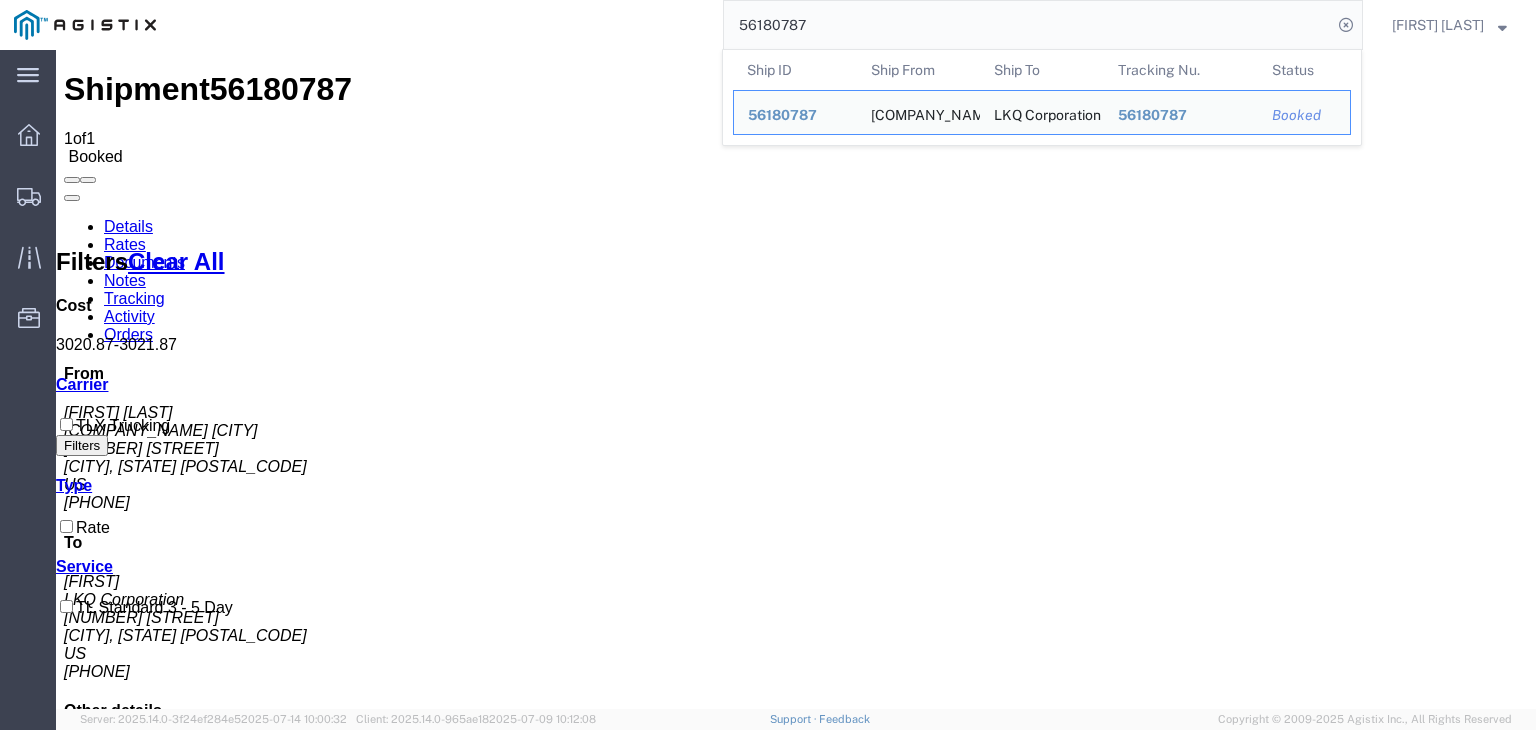 drag, startPoint x: 1208, startPoint y: 28, endPoint x: 152, endPoint y: 2, distance: 1056.3201 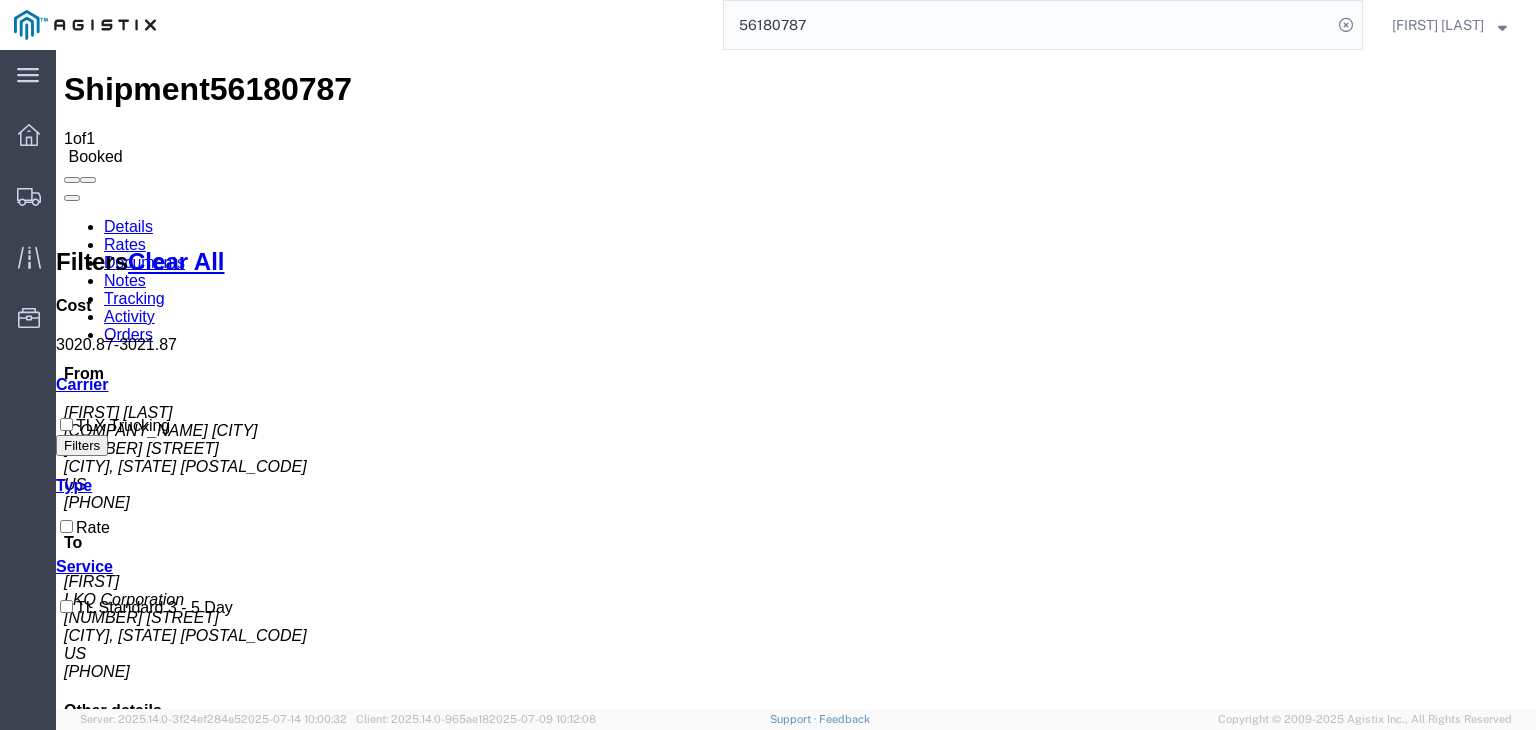 paste on "[NUMBER]" 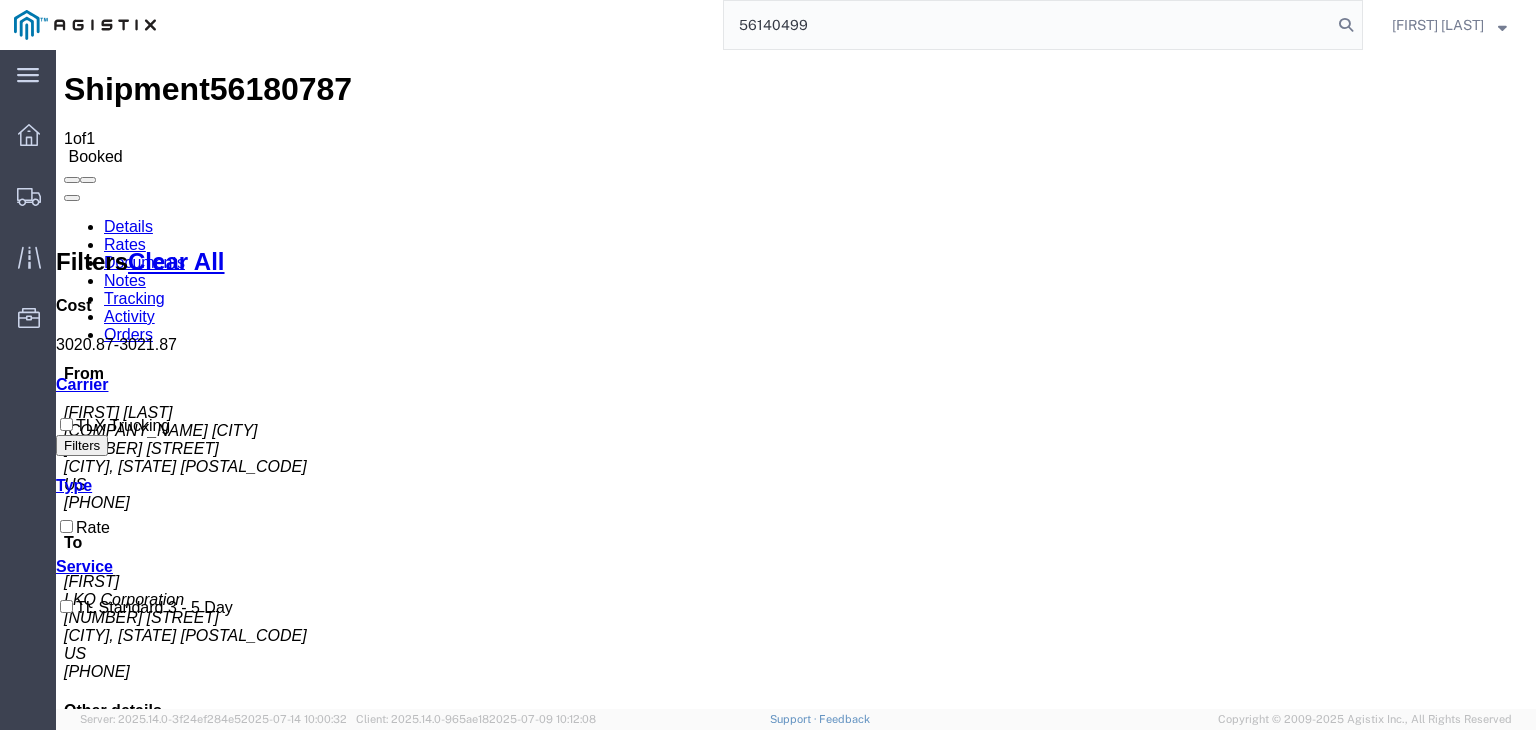 type on "56140499" 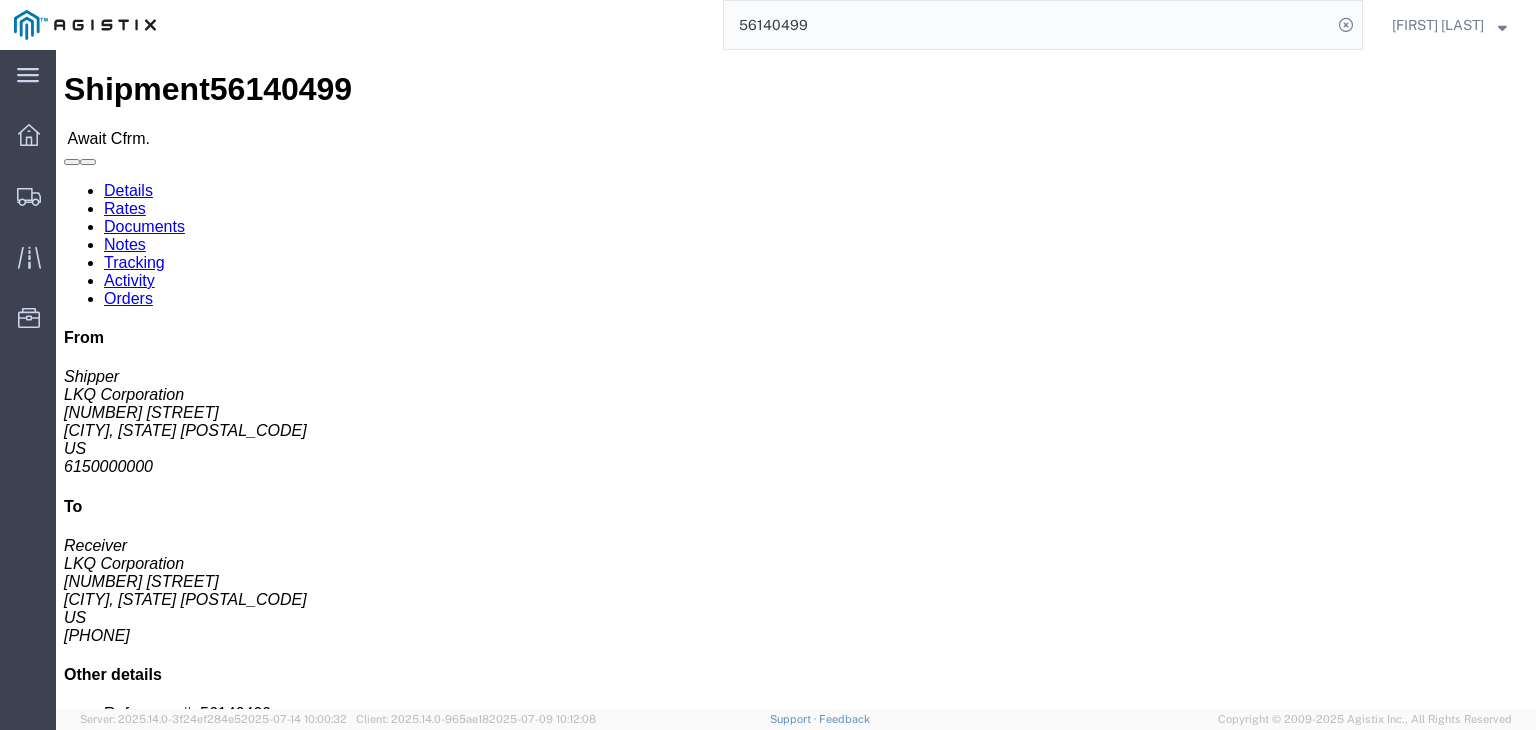 click on "Confirm" 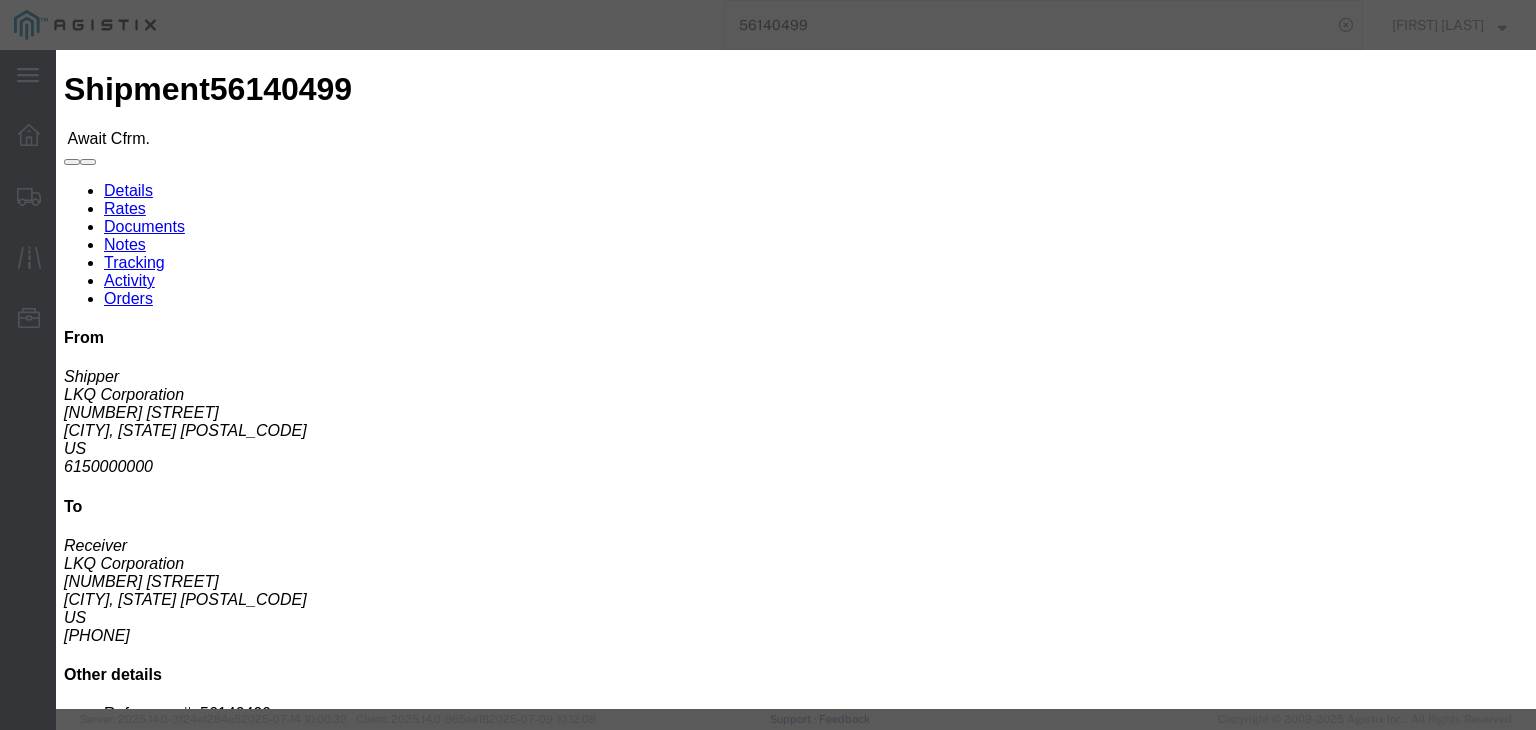 click 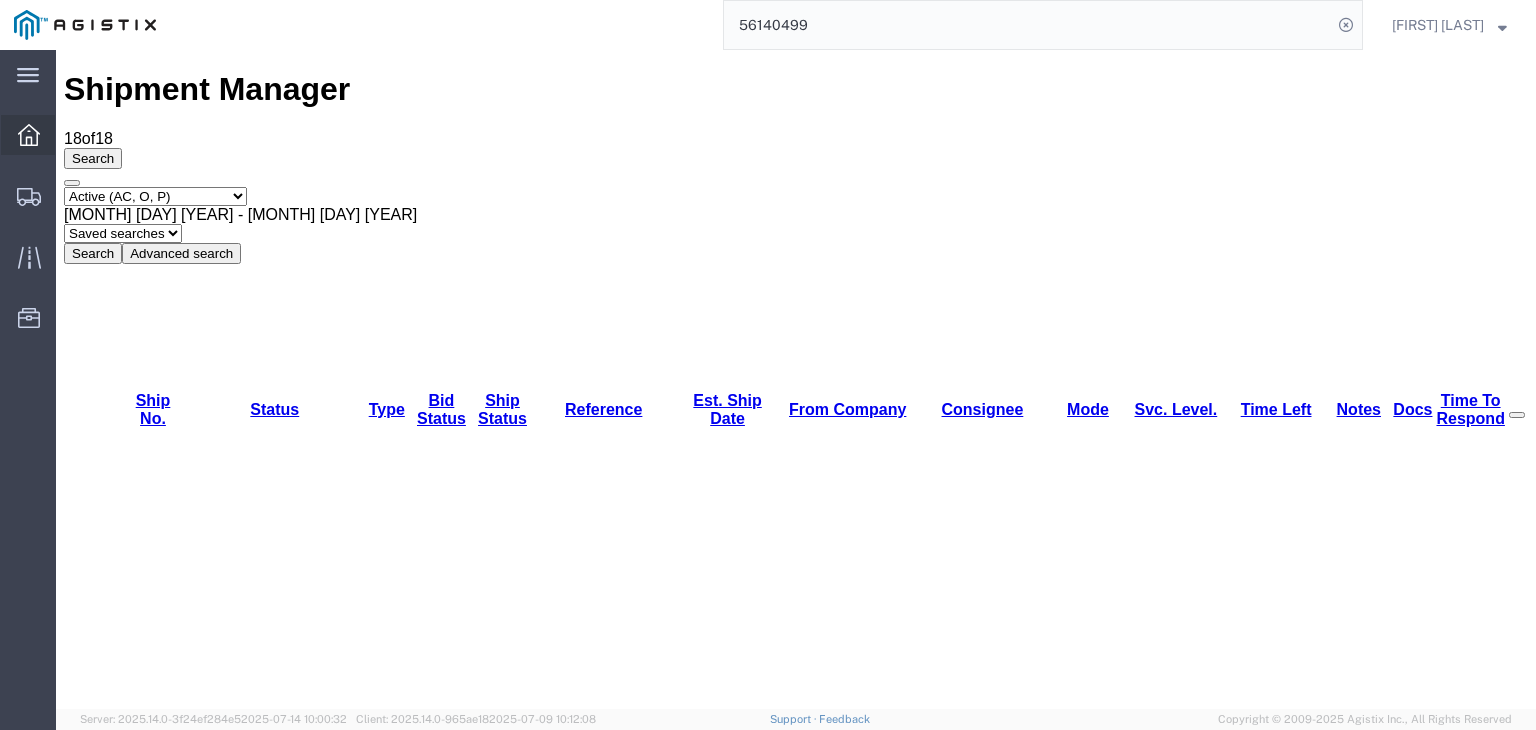click 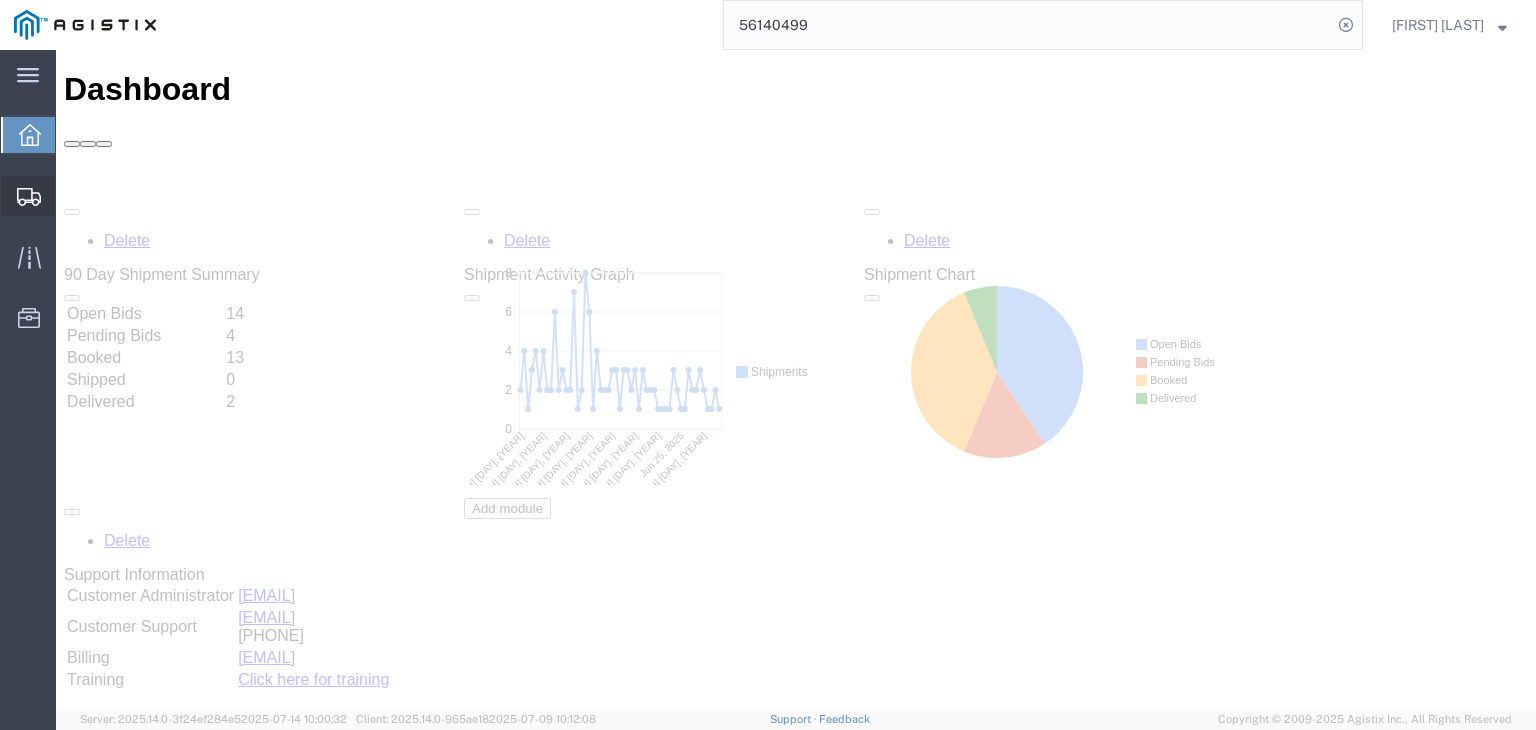 scroll, scrollTop: 0, scrollLeft: 0, axis: both 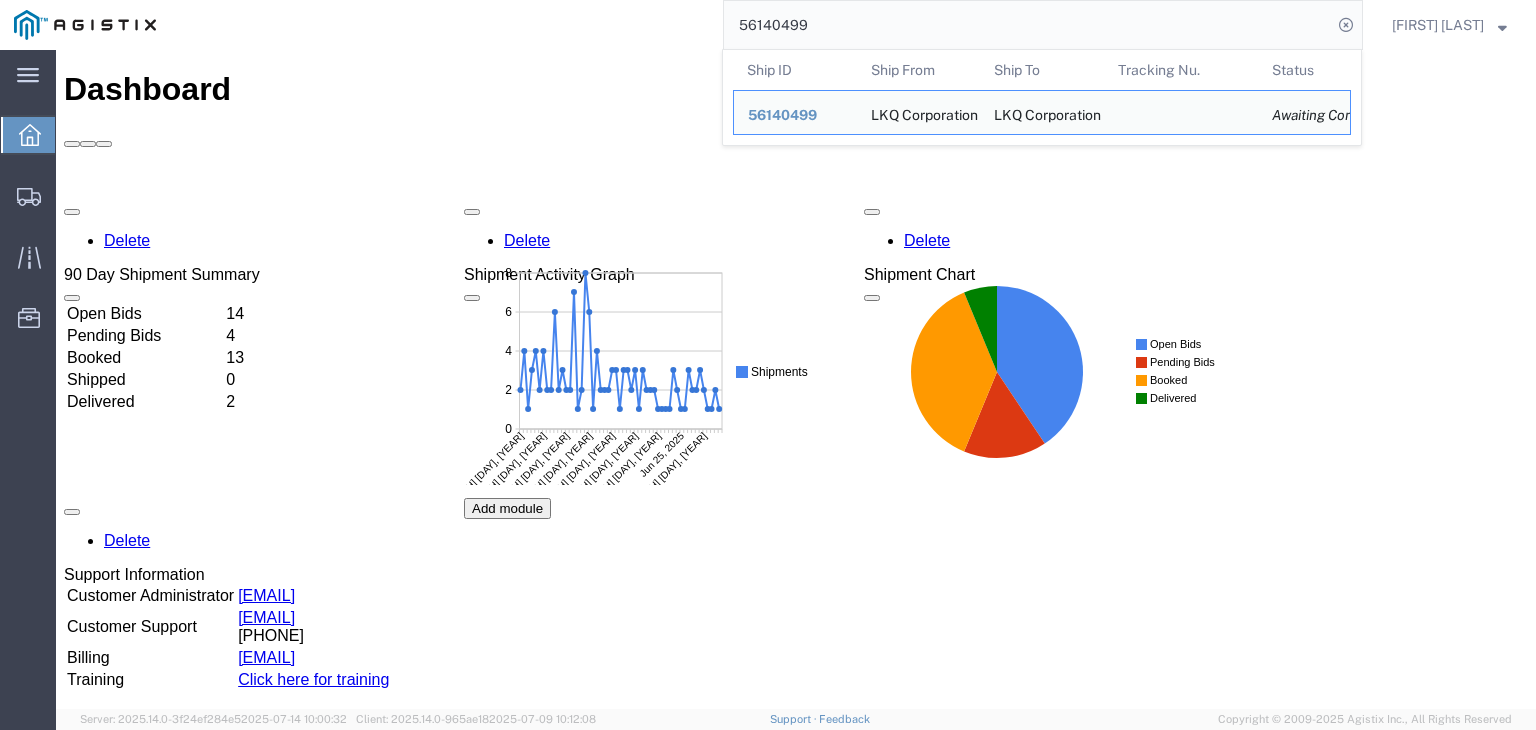 click on "56140499" 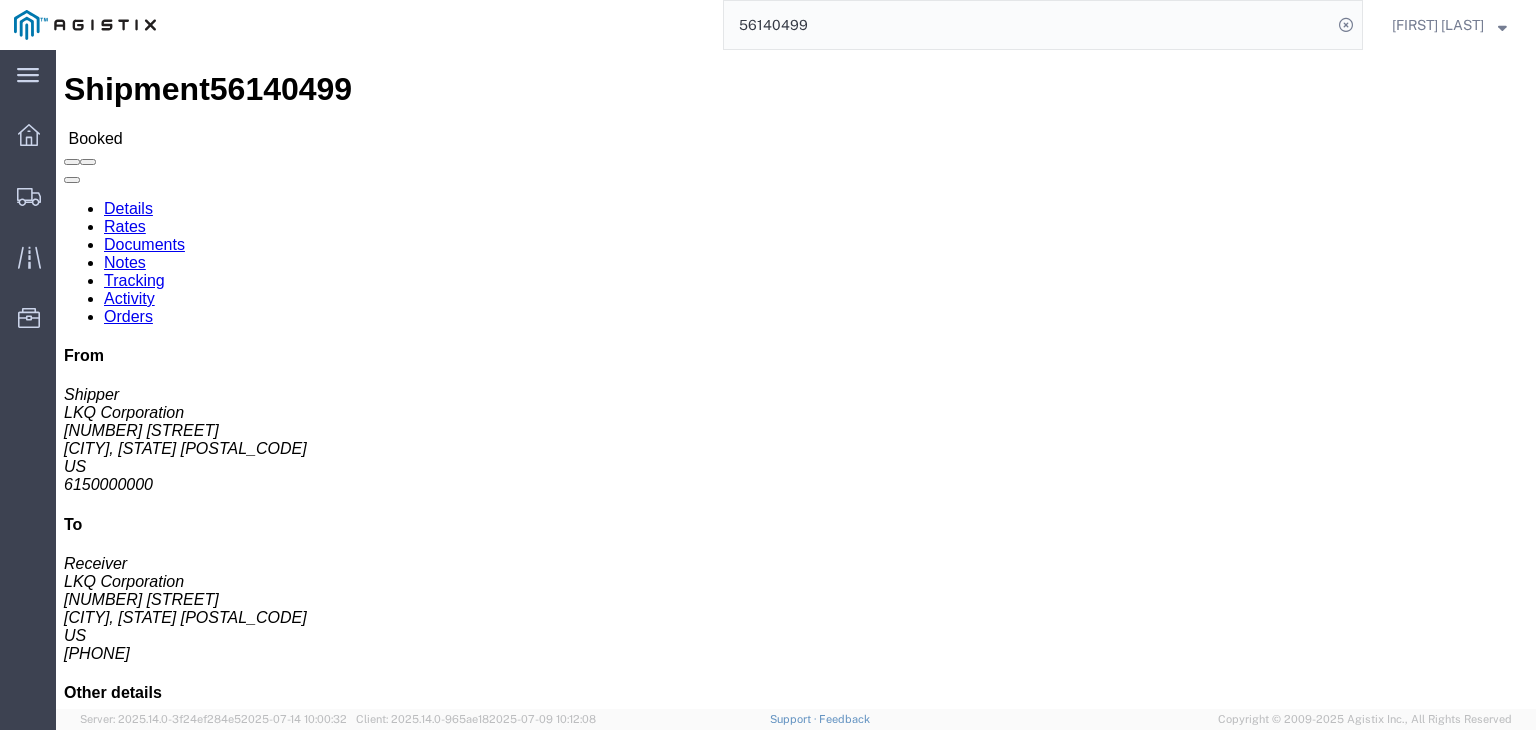 click on "Rates" 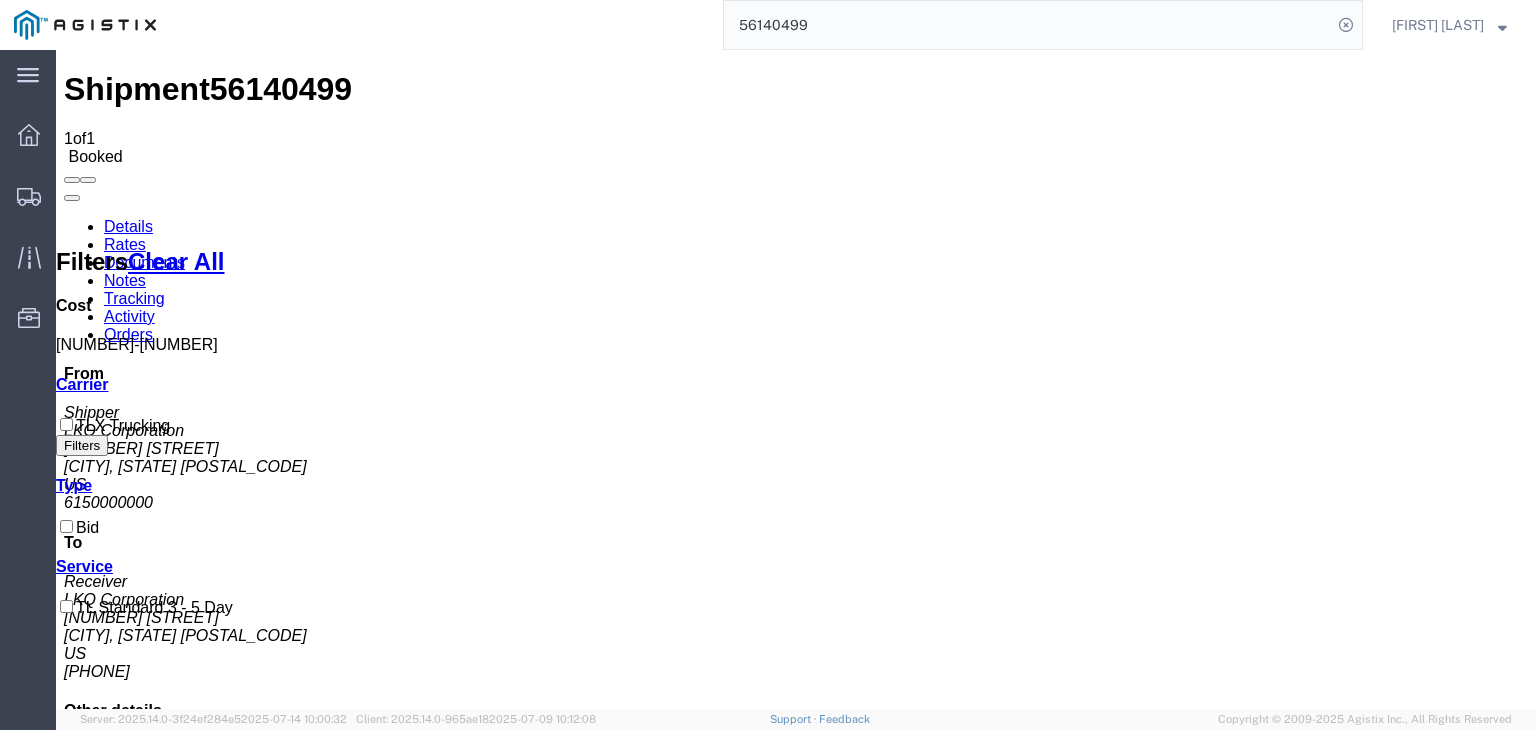 drag, startPoint x: 667, startPoint y: 277, endPoint x: 724, endPoint y: 277, distance: 57 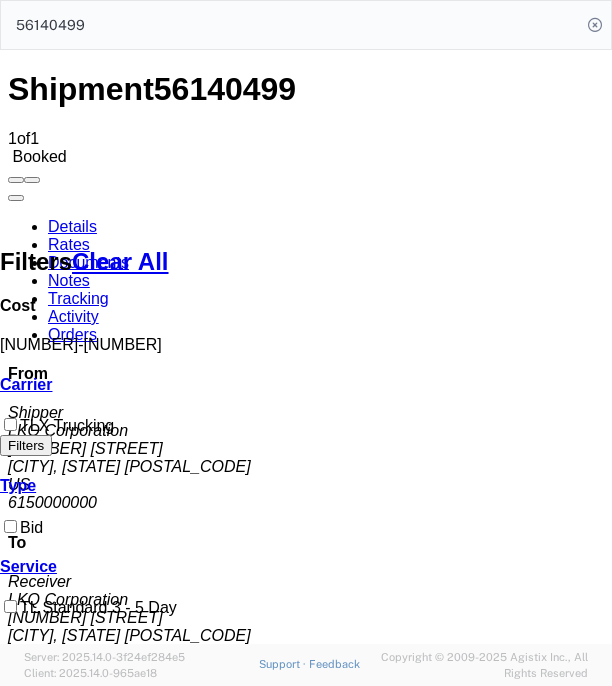 click at bounding box center [169, 261] 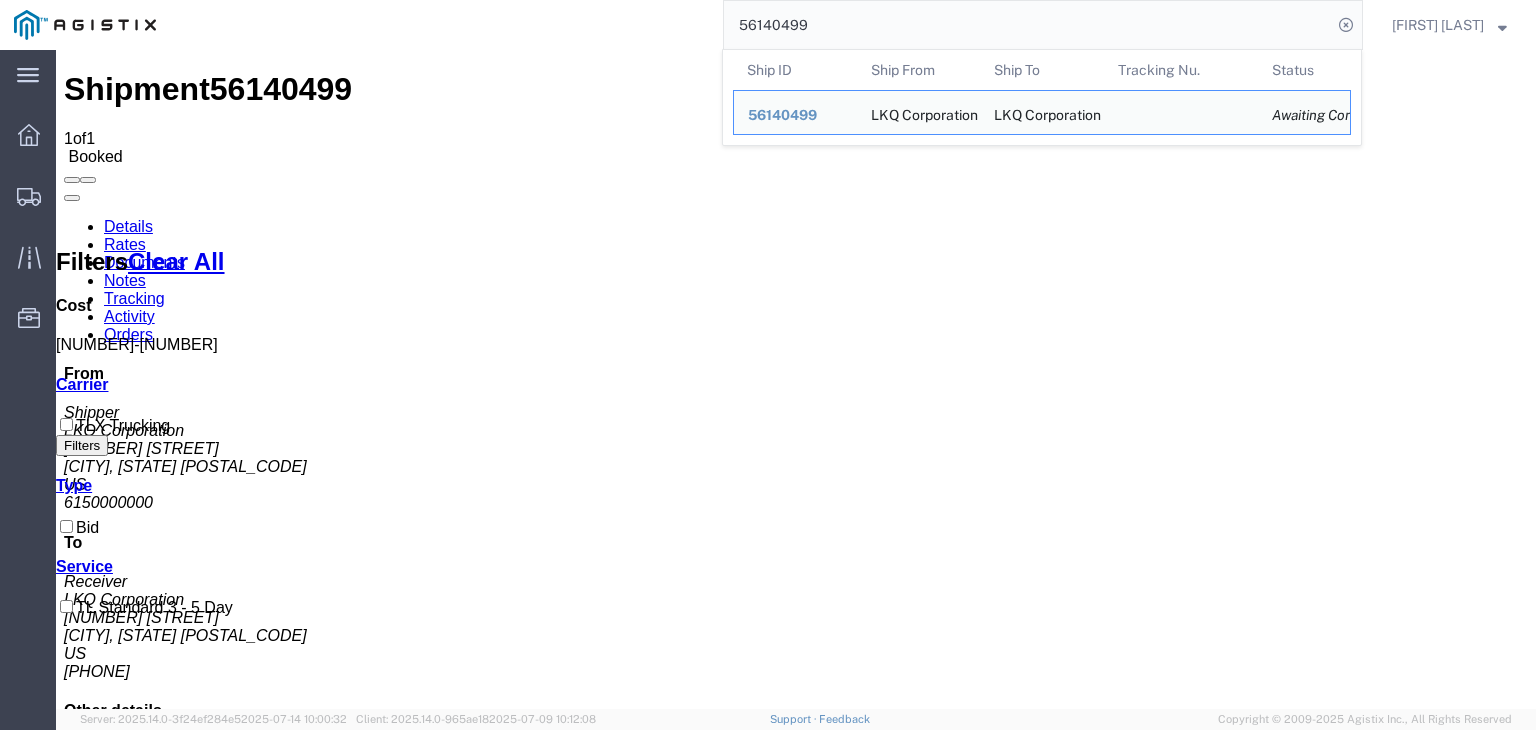 drag, startPoint x: 817, startPoint y: 33, endPoint x: 429, endPoint y: -7, distance: 390.0564 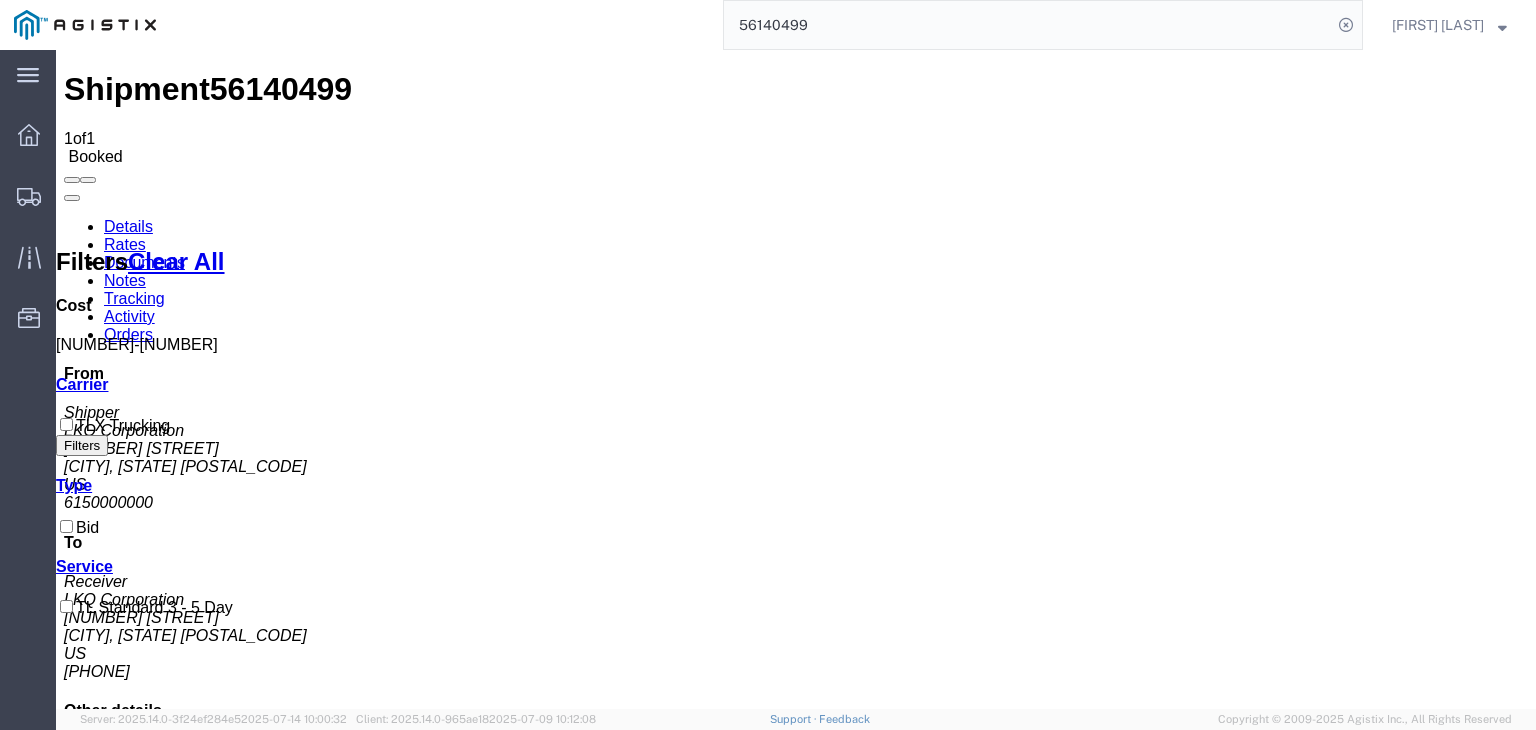 paste 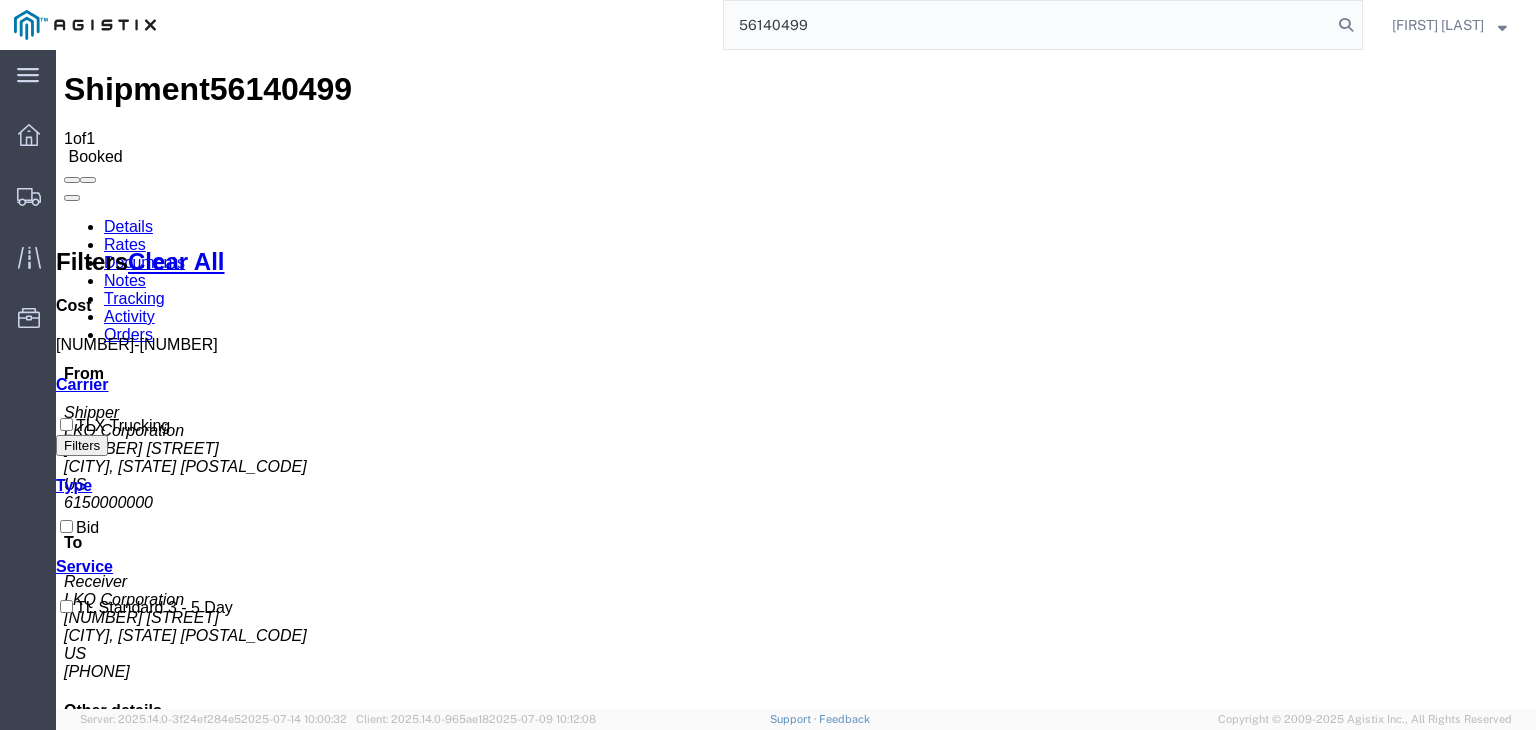 type on "56140499" 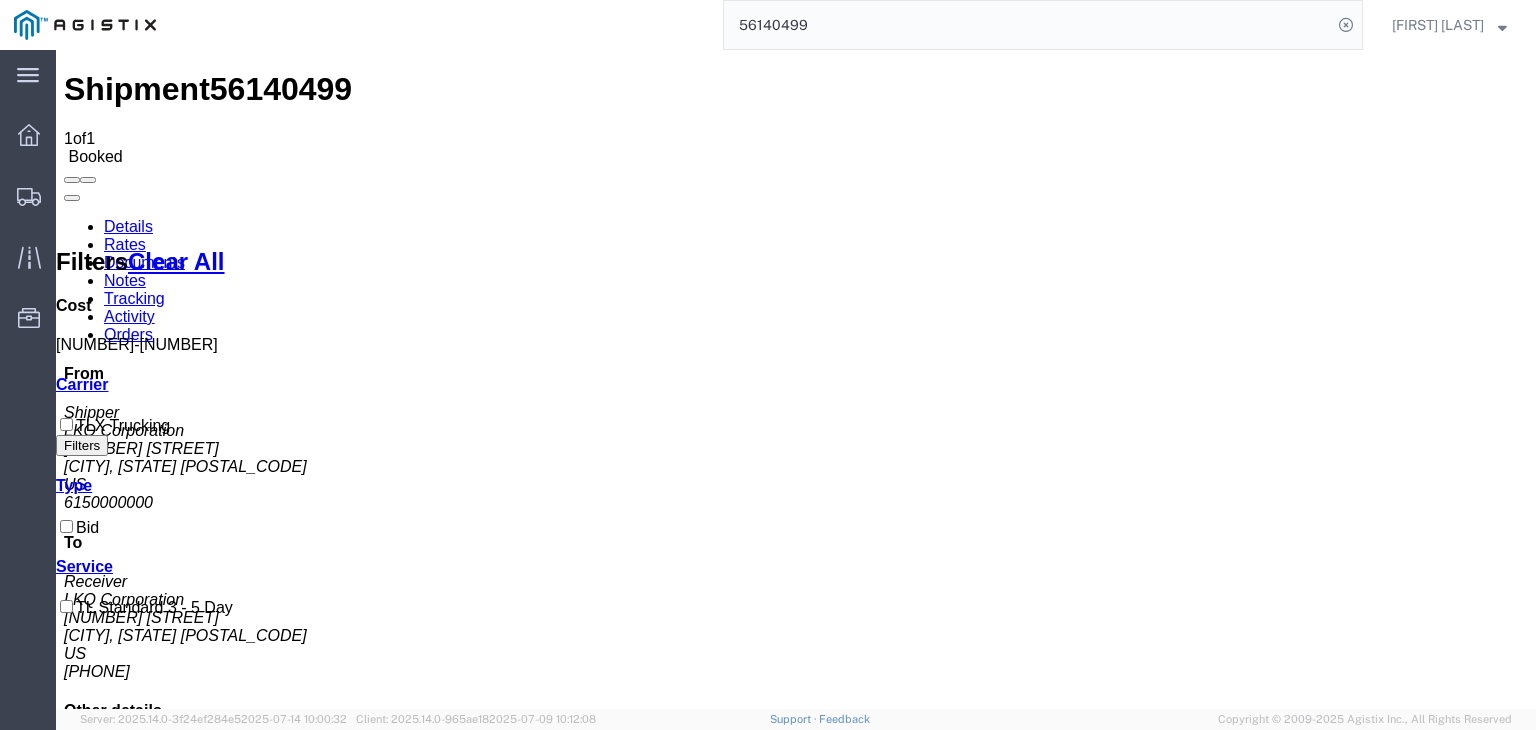 click on "Details" at bounding box center (128, 226) 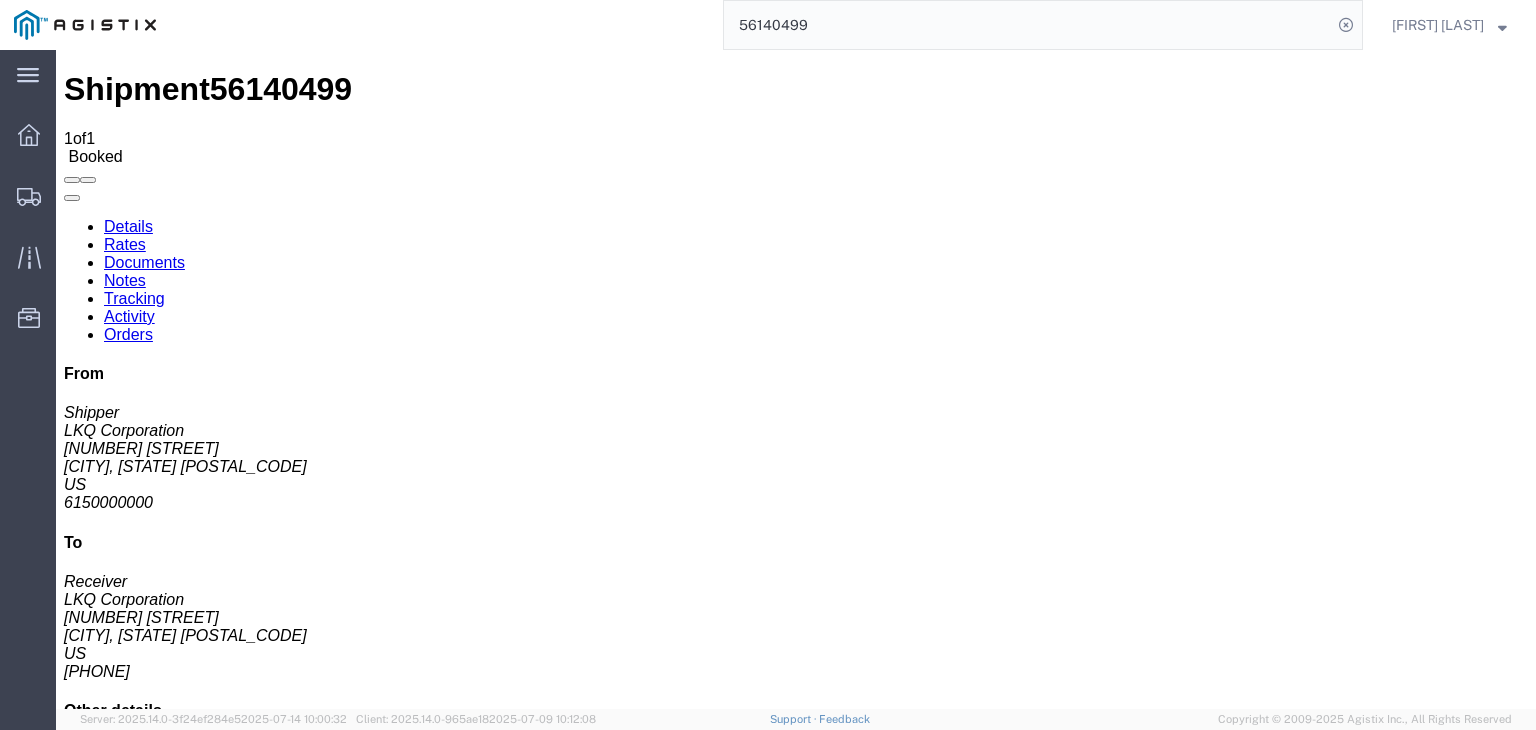click on "Rates" 